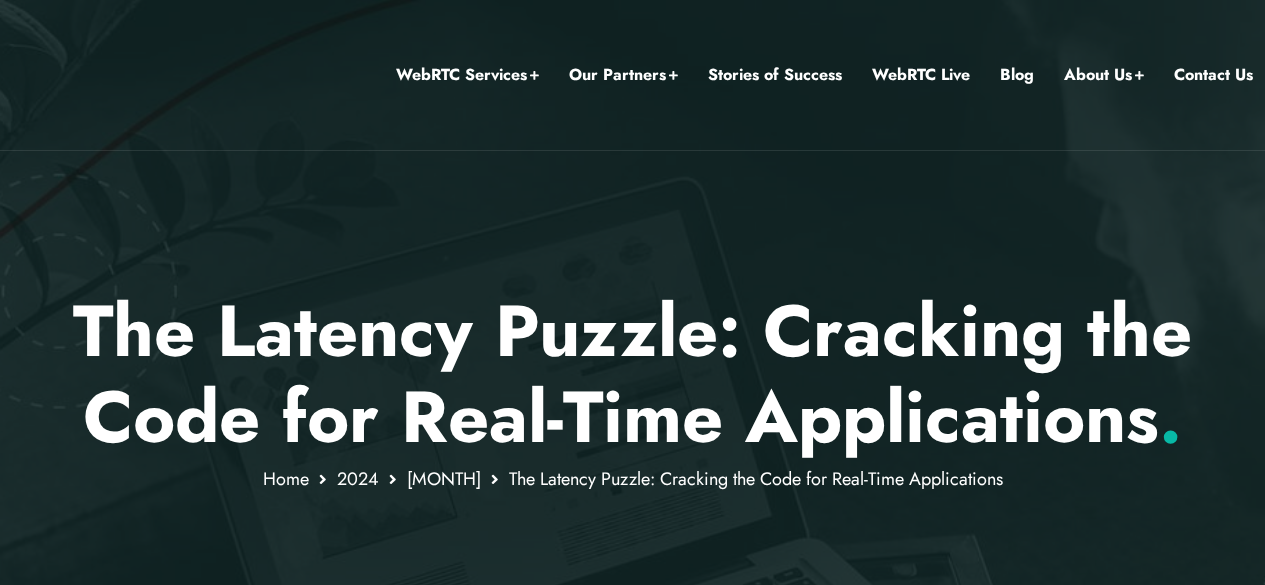 scroll, scrollTop: 0, scrollLeft: 0, axis: both 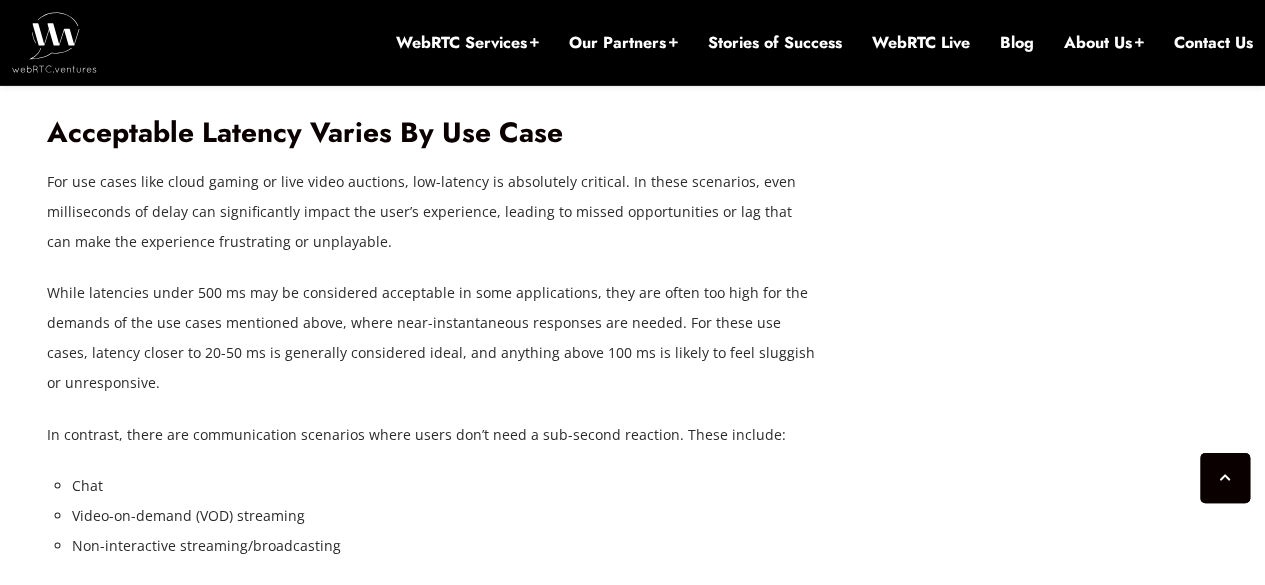 click on "While latencies under 500 ms may be considered acceptable in some applications, they are often too high for the demands of the use cases mentioned above, where near-instantaneous responses are needed. For these use cases, latency closer to 20-50 ms is generally considered ideal, and anything above 100 ms is likely to feel sluggish or unresponsive." at bounding box center [432, 338] 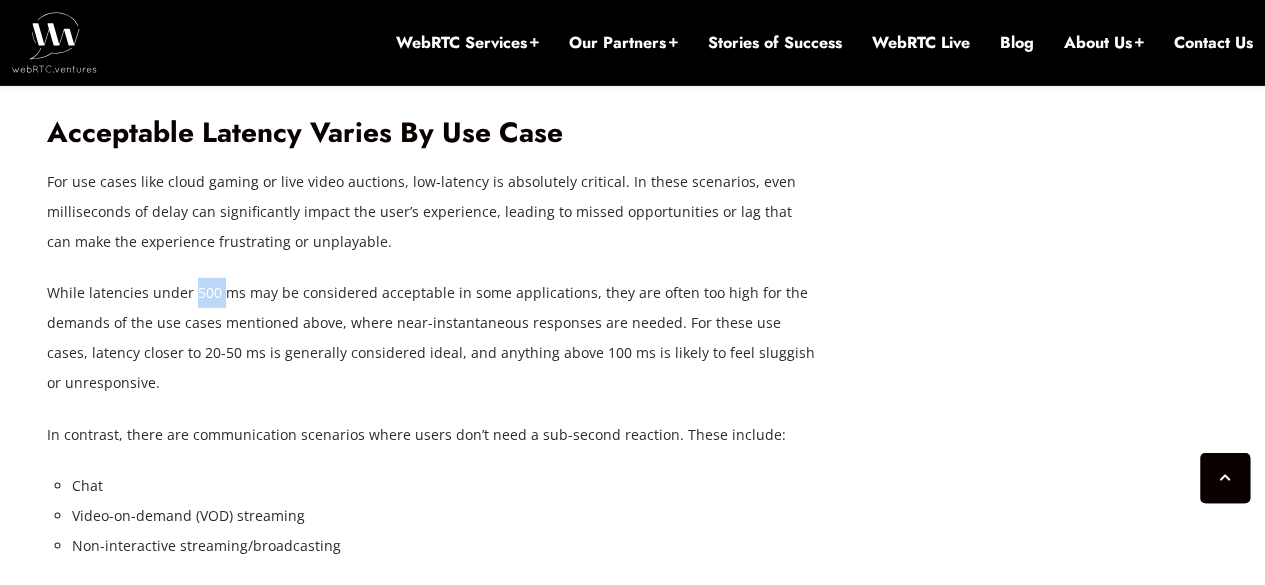 click on "While latencies under 500 ms may be considered acceptable in some applications, they are often too high for the demands of the use cases mentioned above, where near-instantaneous responses are needed. For these use cases, latency closer to 20-50 ms is generally considered ideal, and anything above 100 ms is likely to feel sluggish or unresponsive." at bounding box center (432, 338) 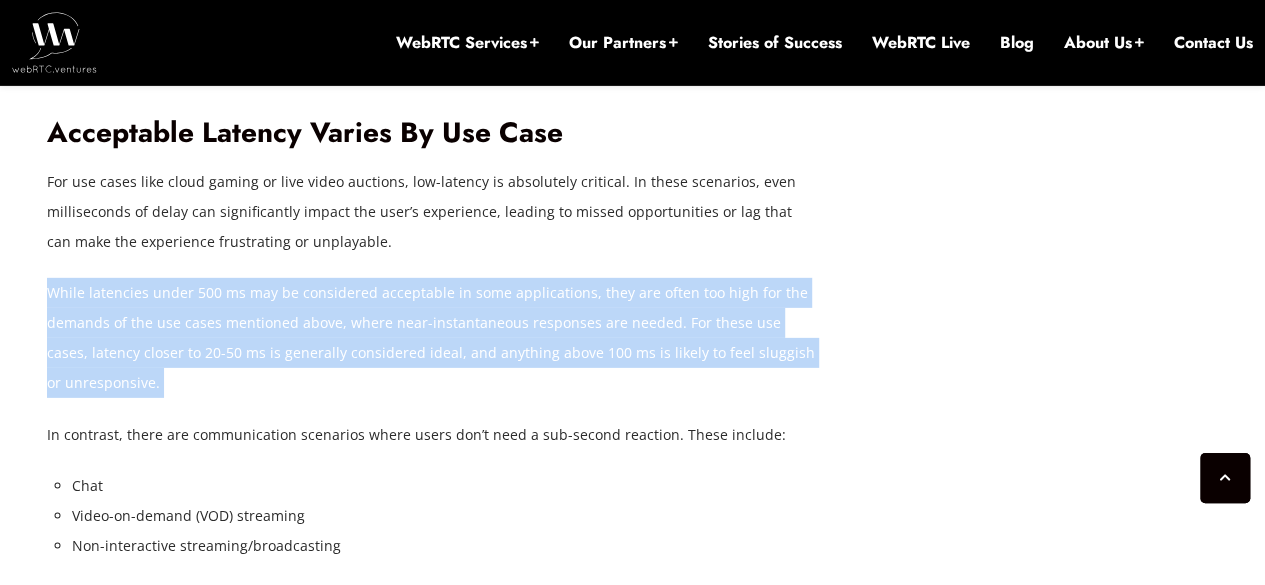 click on "While latencies under 500 ms may be considered acceptable in some applications, they are often too high for the demands of the use cases mentioned above, where near-instantaneous responses are needed. For these use cases, latency closer to 20-50 ms is generally considered ideal, and anything above 100 ms is likely to feel sluggish or unresponsive." at bounding box center (432, 338) 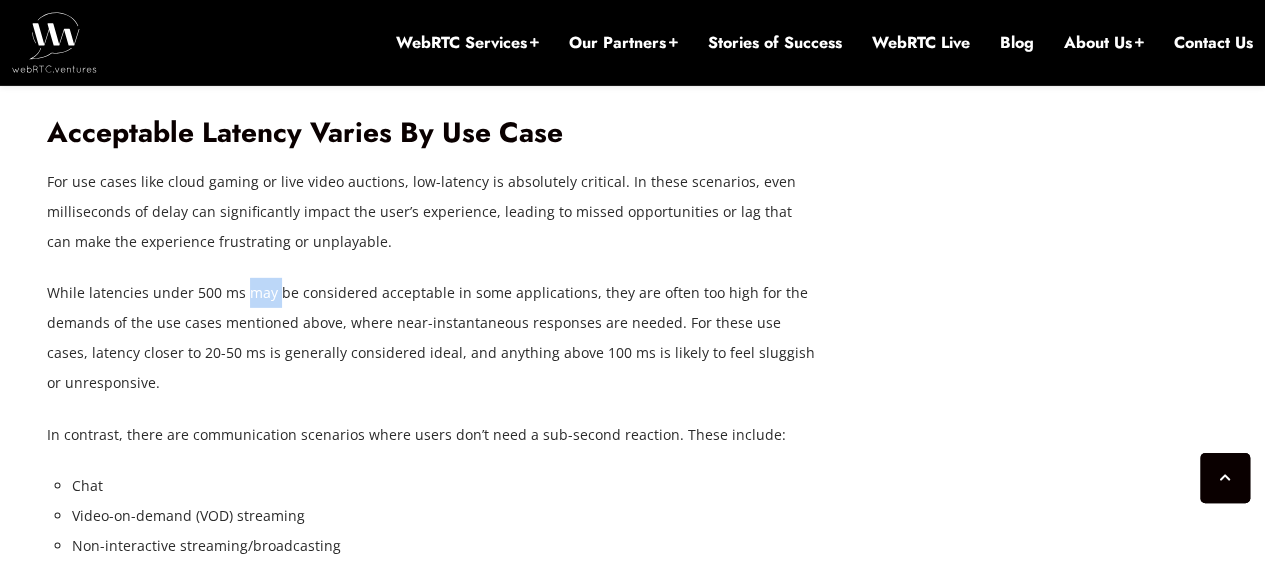 click on "While latencies under 500 ms may be considered acceptable in some applications, they are often too high for the demands of the use cases mentioned above, where near-instantaneous responses are needed. For these use cases, latency closer to 20-50 ms is generally considered ideal, and anything above 100 ms is likely to feel sluggish or unresponsive." at bounding box center [432, 338] 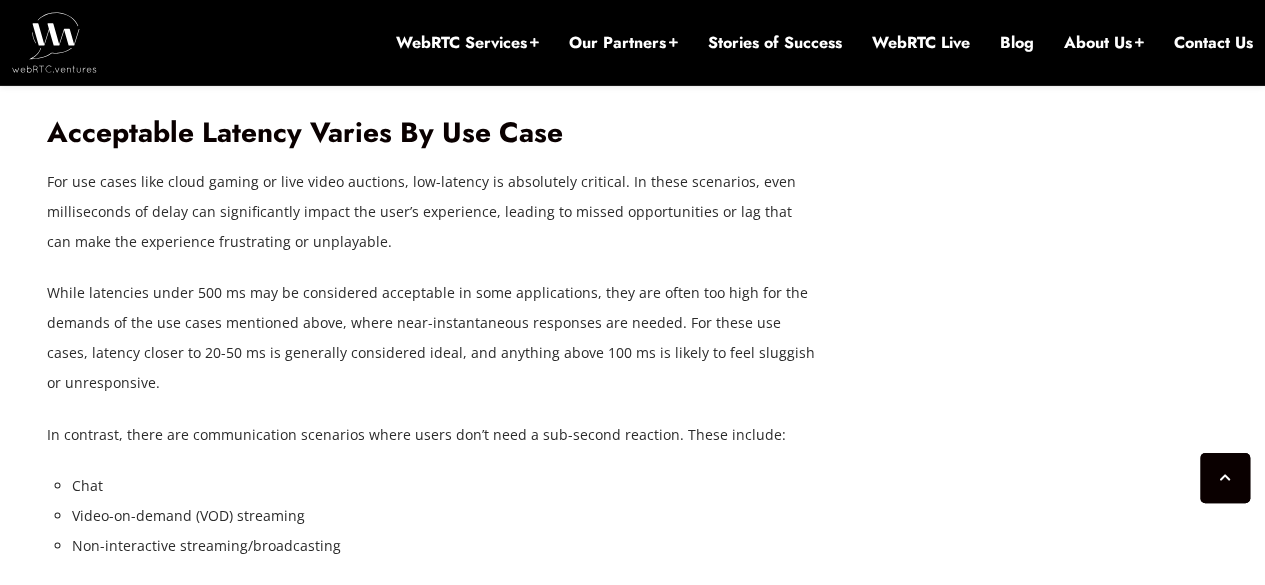 click on "While latencies under 500 ms may be considered acceptable in some applications, they are often too high for the demands of the use cases mentioned above, where near-instantaneous responses are needed. For these use cases, latency closer to 20-50 ms is generally considered ideal, and anything above 100 ms is likely to feel sluggish or unresponsive." at bounding box center [432, 338] 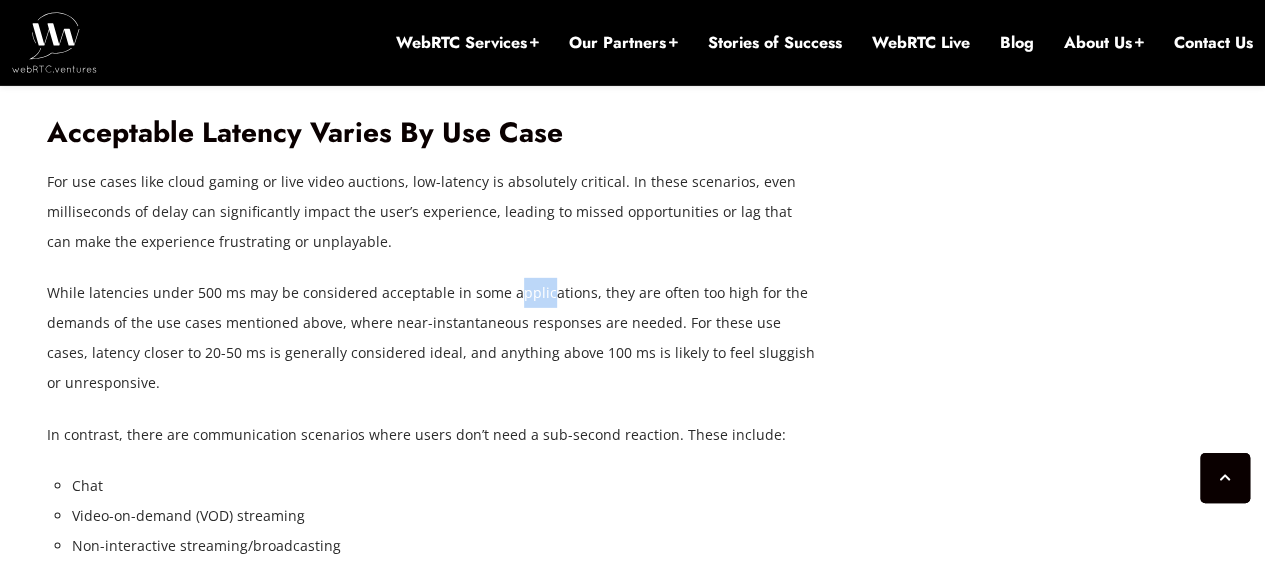 click on "While latencies under 500 ms may be considered acceptable in some applications, they are often too high for the demands of the use cases mentioned above, where near-instantaneous responses are needed. For these use cases, latency closer to 20-50 ms is generally considered ideal, and anything above 100 ms is likely to feel sluggish or unresponsive." at bounding box center [432, 338] 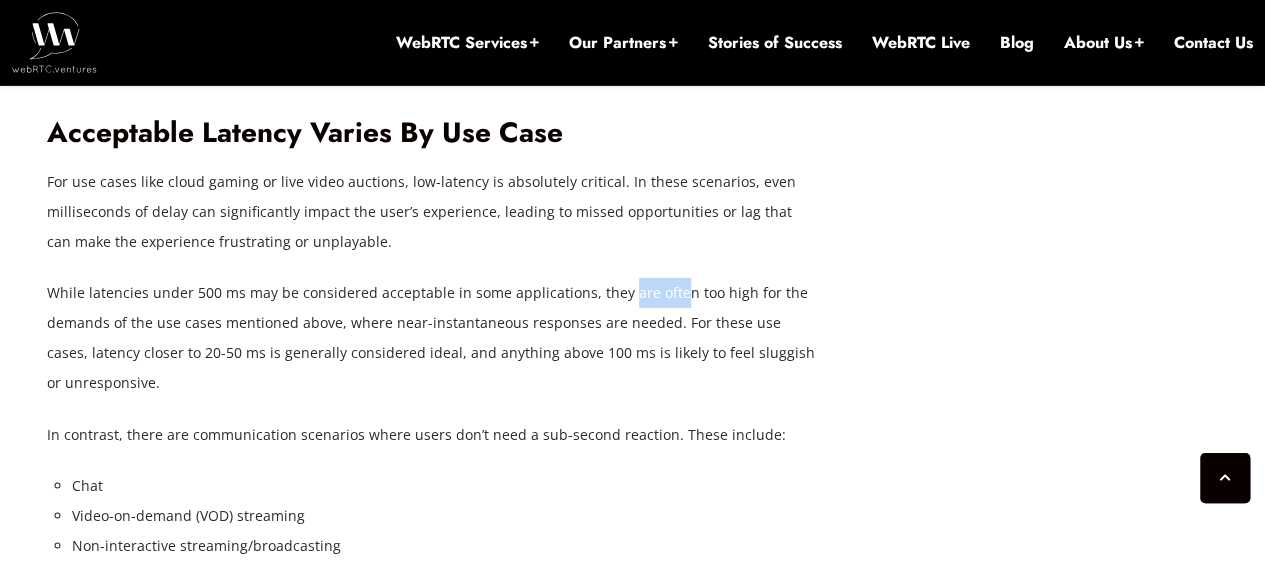 drag, startPoint x: 630, startPoint y: 296, endPoint x: 682, endPoint y: 295, distance: 52.009613 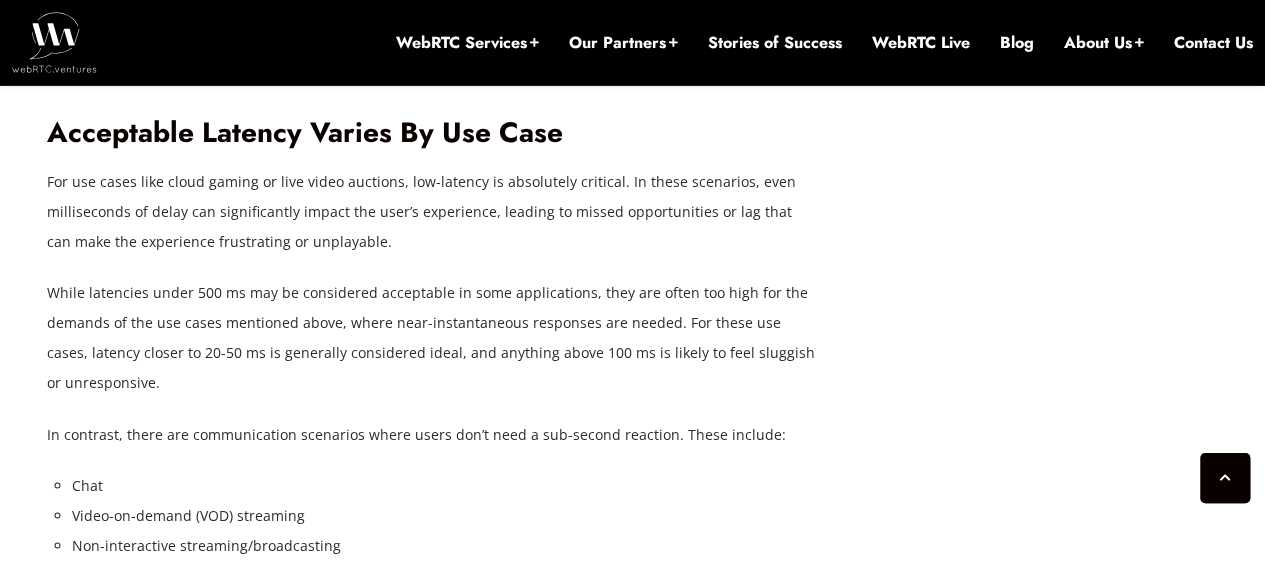 click on "While latencies under 500 ms may be considered acceptable in some applications, they are often too high for the demands of the use cases mentioned above, where near-instantaneous responses are needed. For these use cases, latency closer to 20-50 ms is generally considered ideal, and anything above 100 ms is likely to feel sluggish or unresponsive." at bounding box center (432, 338) 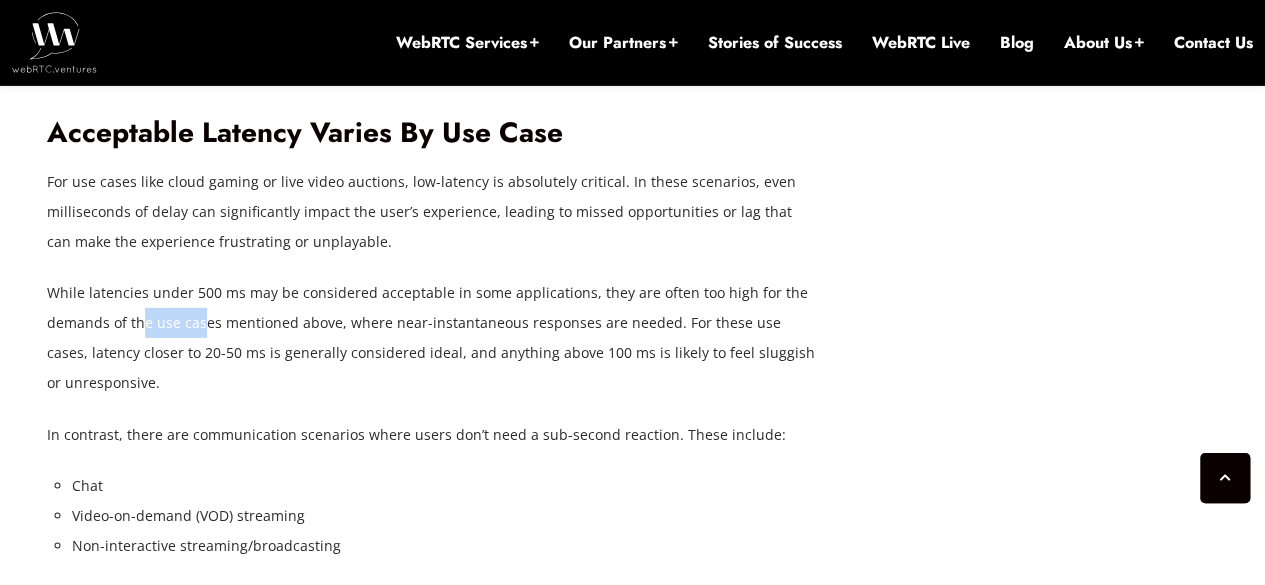 drag, startPoint x: 148, startPoint y: 316, endPoint x: 192, endPoint y: 325, distance: 44.911022 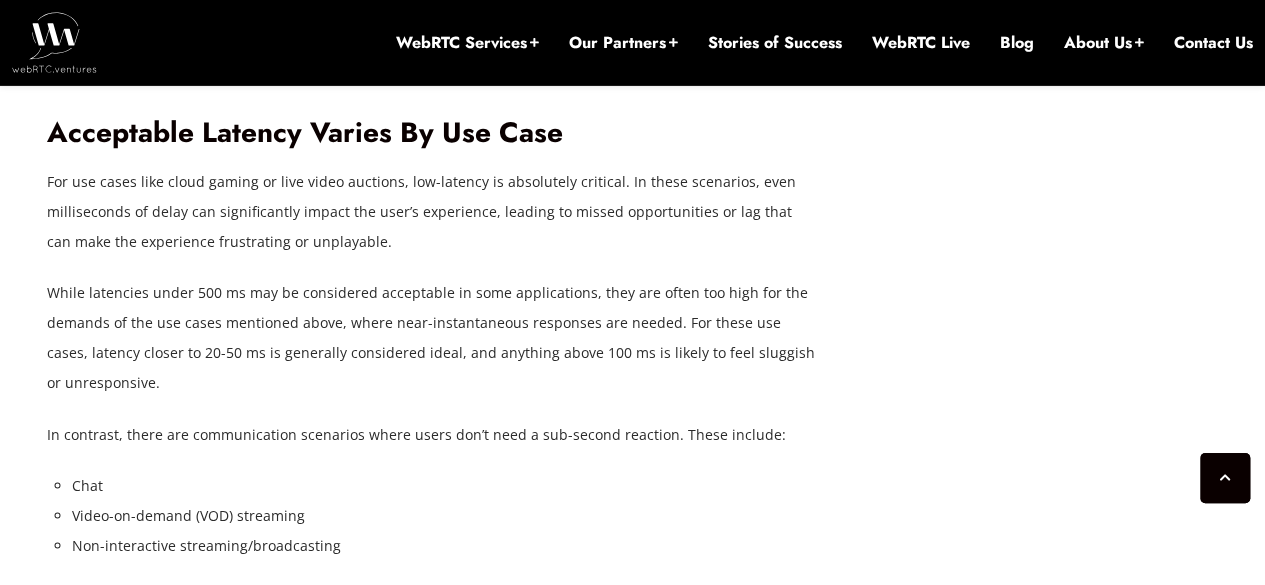 click on "While latencies under 500 ms may be considered acceptable in some applications, they are often too high for the demands of the use cases mentioned above, where near-instantaneous responses are needed. For these use cases, latency closer to 20-50 ms is generally considered ideal, and anything above 100 ms is likely to feel sluggish or unresponsive." at bounding box center [432, 338] 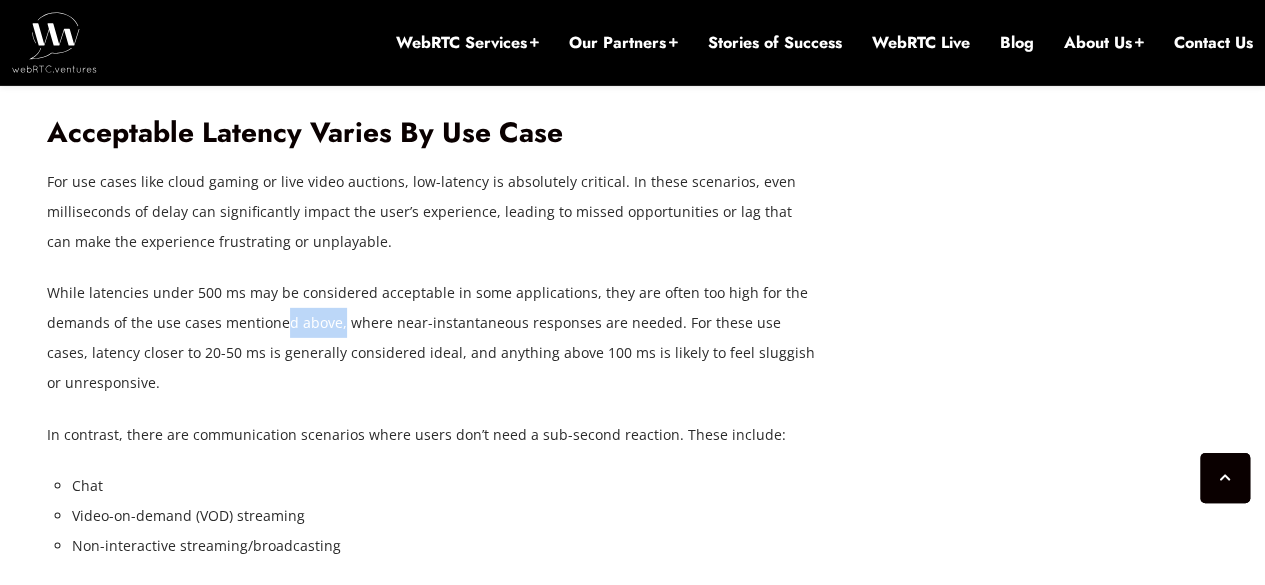 drag, startPoint x: 286, startPoint y: 321, endPoint x: 346, endPoint y: 329, distance: 60.530983 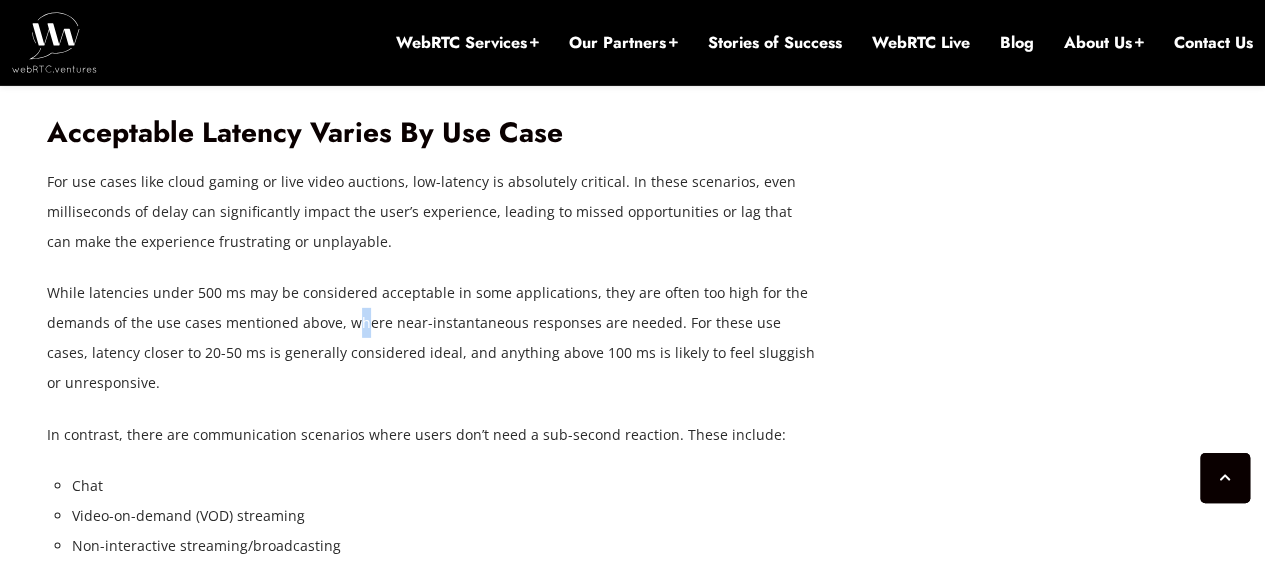 drag, startPoint x: 354, startPoint y: 328, endPoint x: 378, endPoint y: 325, distance: 24.186773 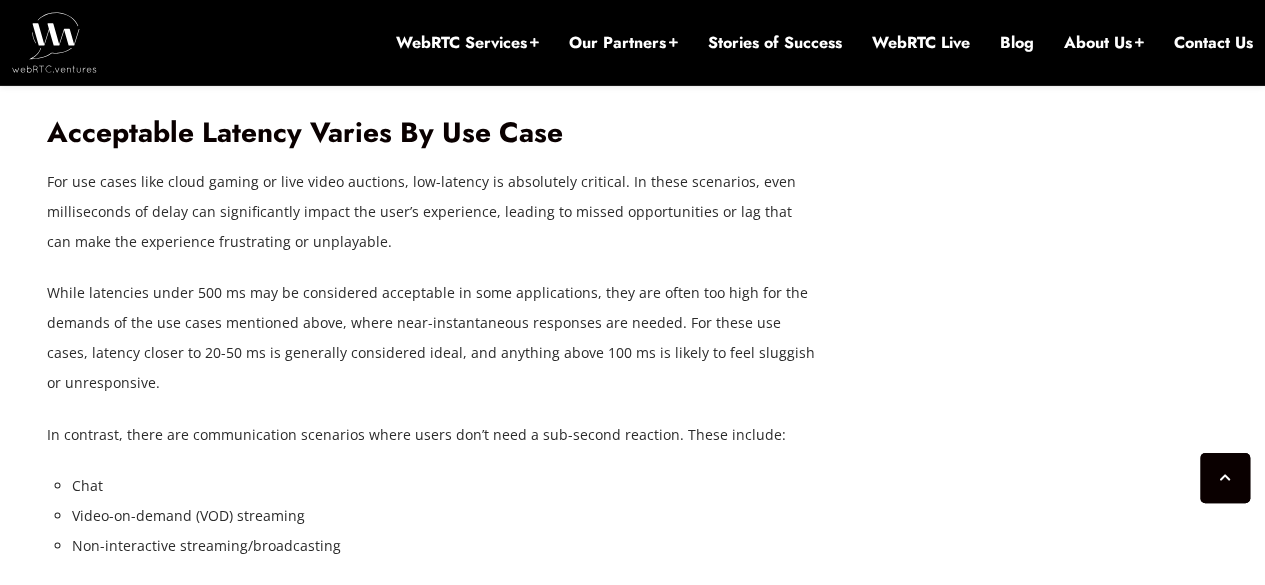 drag, startPoint x: 378, startPoint y: 325, endPoint x: 408, endPoint y: 324, distance: 30.016663 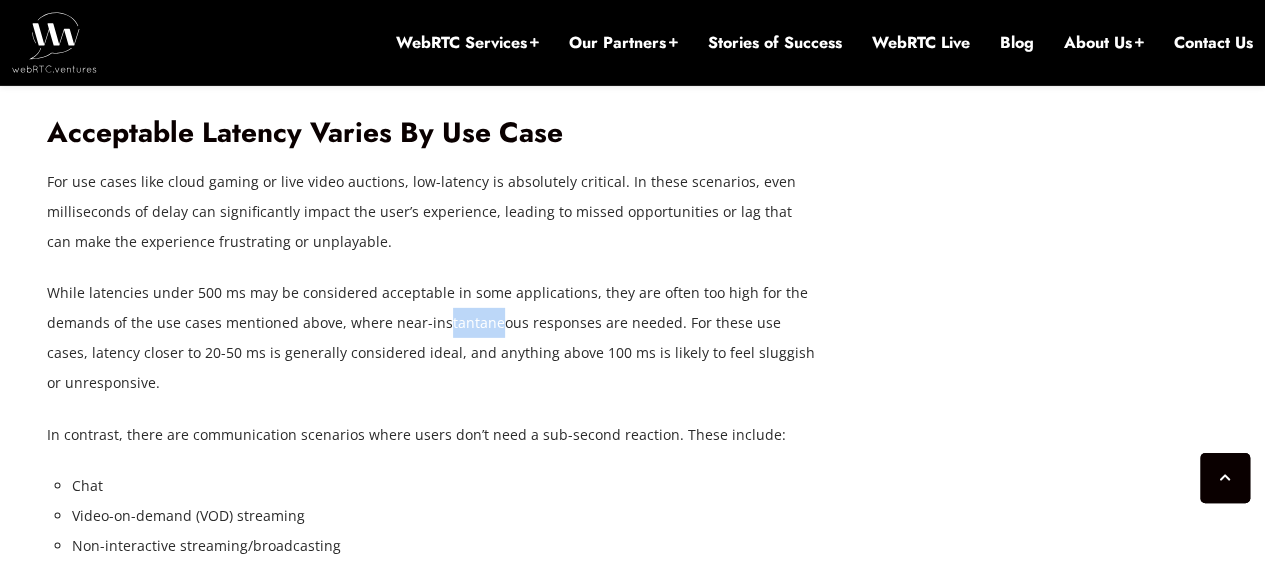 drag, startPoint x: 440, startPoint y: 323, endPoint x: 506, endPoint y: 323, distance: 66 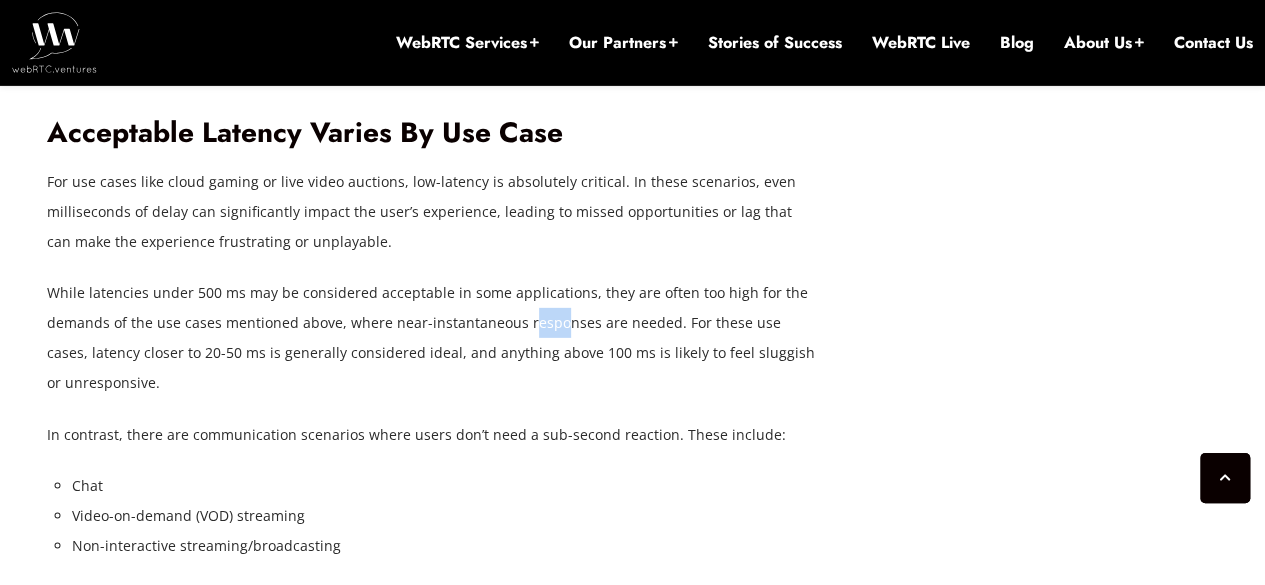 drag, startPoint x: 526, startPoint y: 323, endPoint x: 560, endPoint y: 327, distance: 34.234486 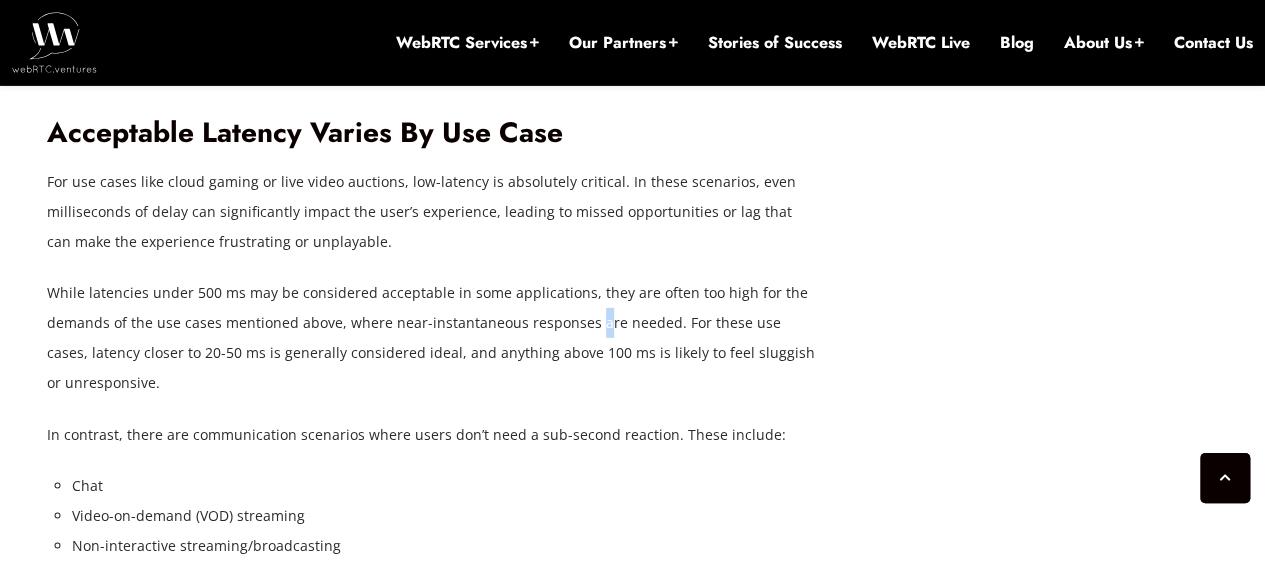 drag, startPoint x: 594, startPoint y: 323, endPoint x: 628, endPoint y: 323, distance: 34 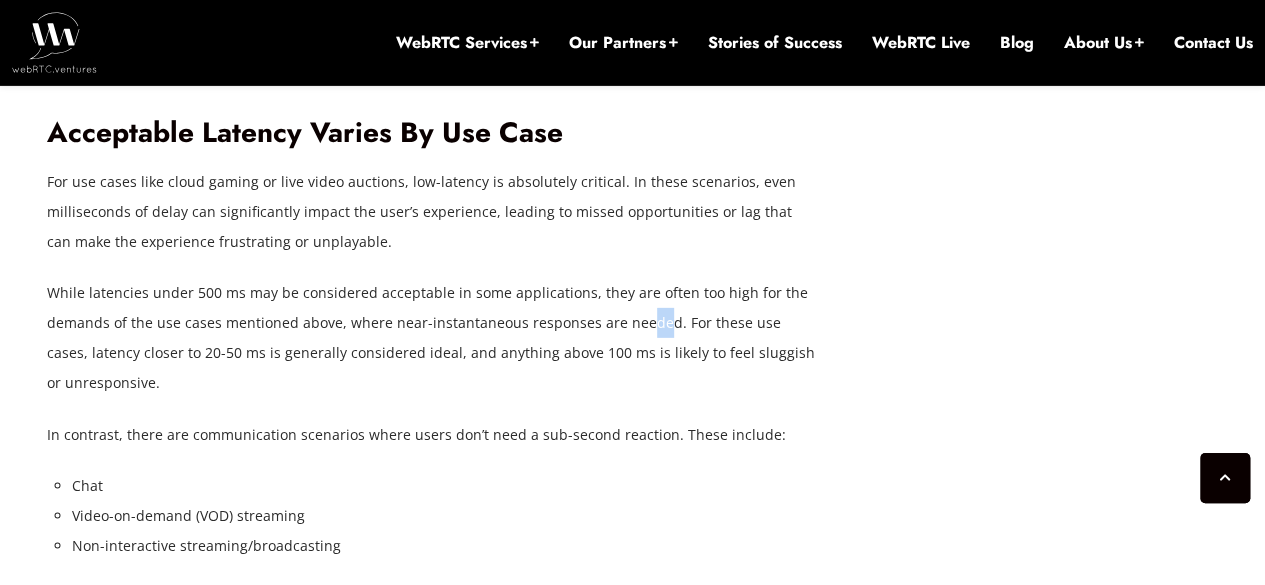 drag, startPoint x: 642, startPoint y: 323, endPoint x: 708, endPoint y: 323, distance: 66 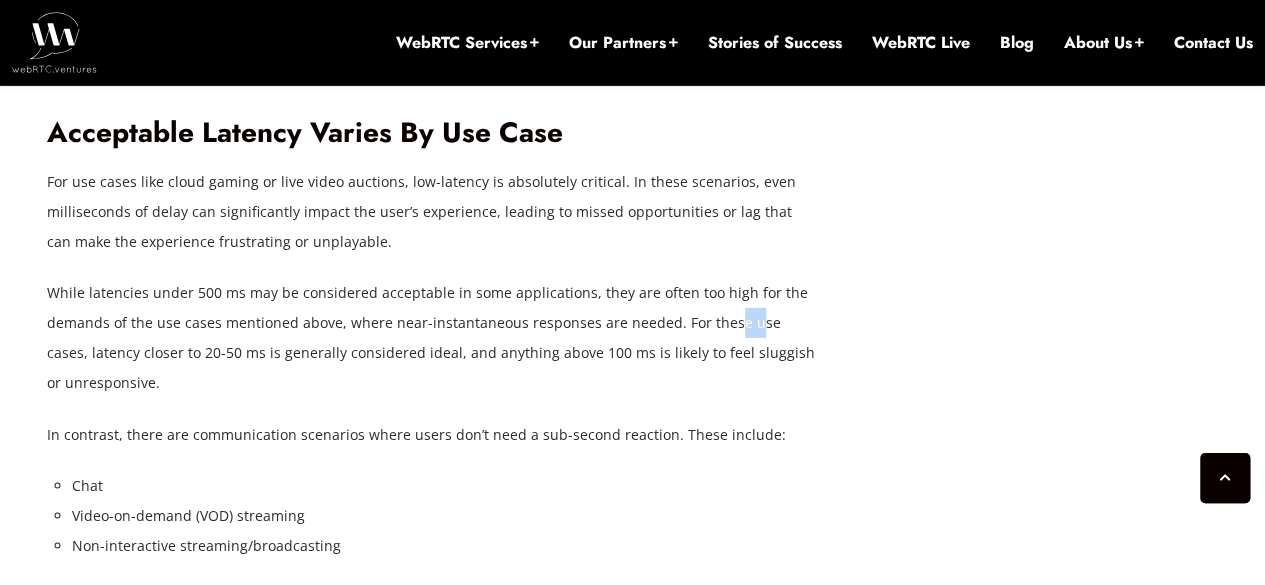 drag, startPoint x: 730, startPoint y: 325, endPoint x: 770, endPoint y: 327, distance: 40.04997 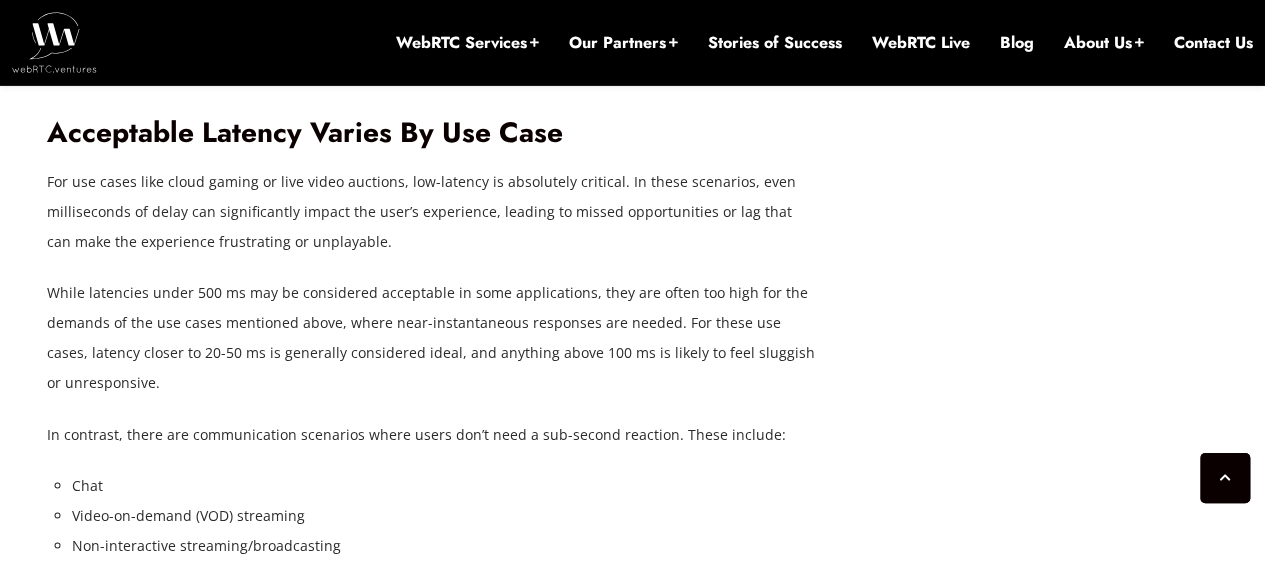 click on "While latencies under 500 ms may be considered acceptable in some applications, they are often too high for the demands of the use cases mentioned above, where near-instantaneous responses are needed. For these use cases, latency closer to 20-50 ms is generally considered ideal, and anything above 100 ms is likely to feel sluggish or unresponsive." at bounding box center (432, 338) 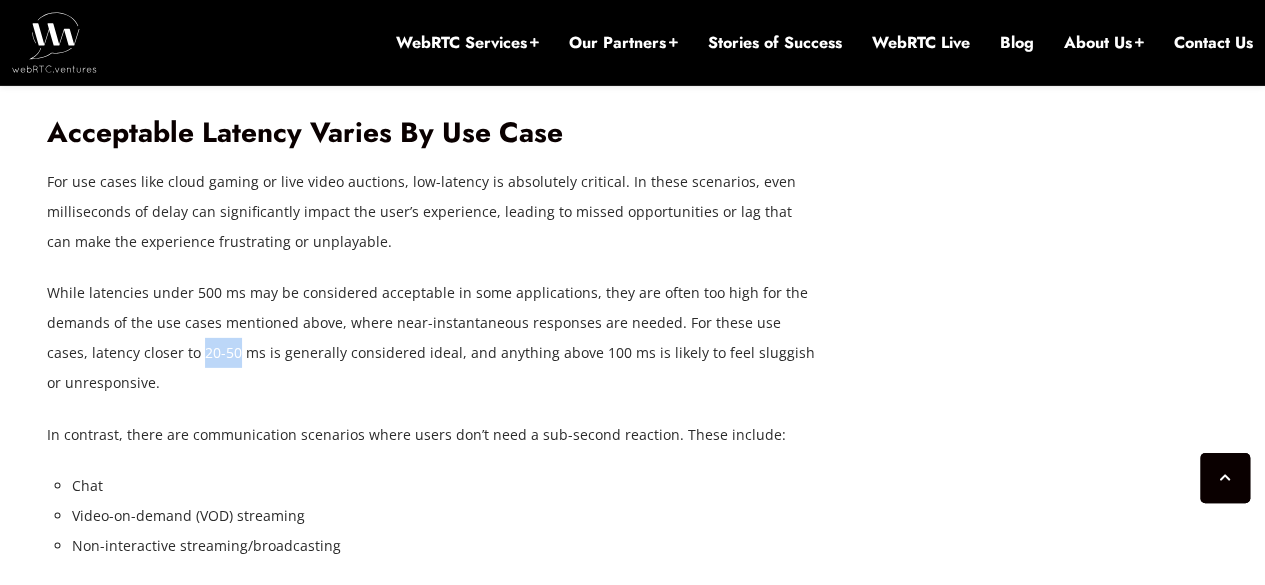 drag, startPoint x: 159, startPoint y: 361, endPoint x: 194, endPoint y: 360, distance: 35.014282 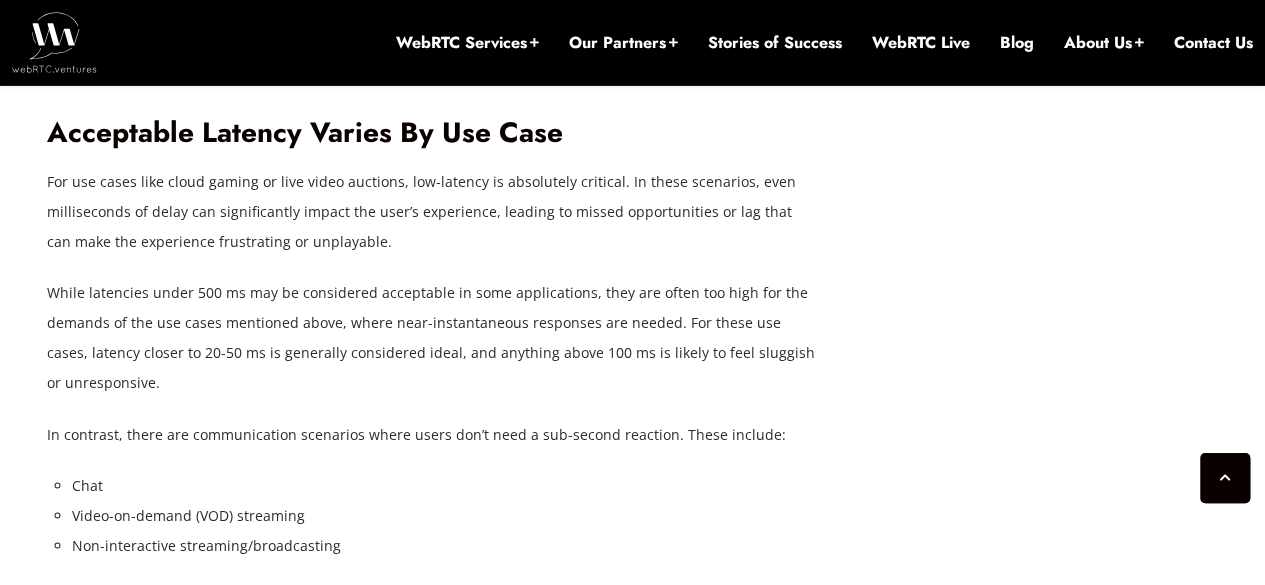 click on "While latencies under 500 ms may be considered acceptable in some applications, they are often too high for the demands of the use cases mentioned above, where near-instantaneous responses are needed. For these use cases, latency closer to 20-50 ms is generally considered ideal, and anything above 100 ms is likely to feel sluggish or unresponsive." at bounding box center [432, 338] 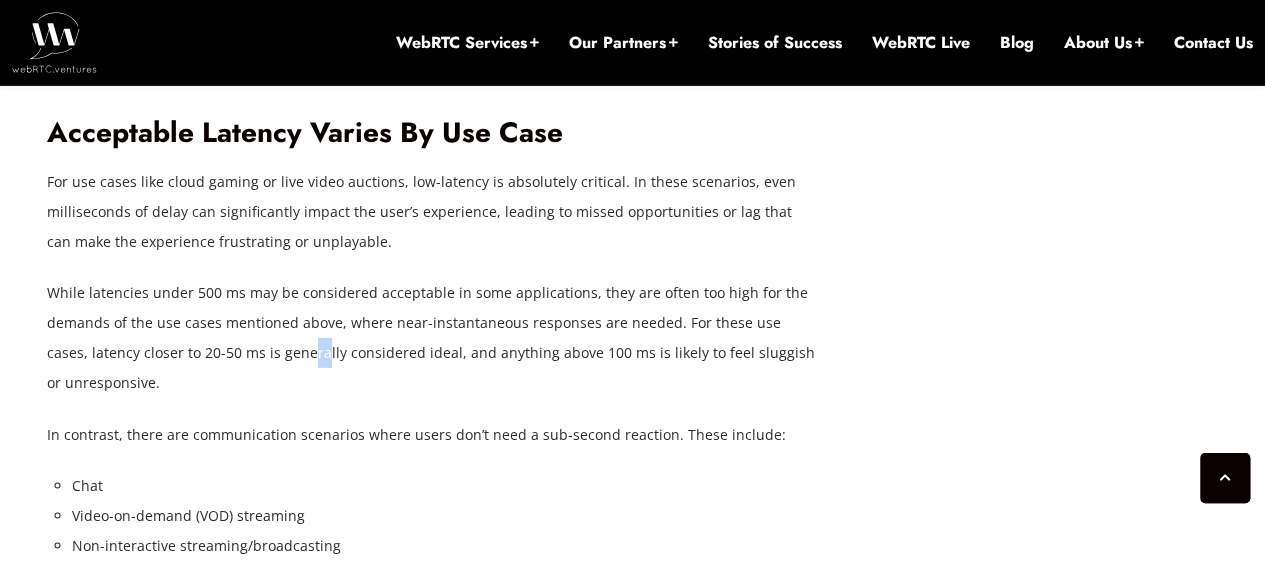 click on "While latencies under 500 ms may be considered acceptable in some applications, they are often too high for the demands of the use cases mentioned above, where near-instantaneous responses are needed. For these use cases, latency closer to 20-50 ms is generally considered ideal, and anything above 100 ms is likely to feel sluggish or unresponsive." at bounding box center (432, 338) 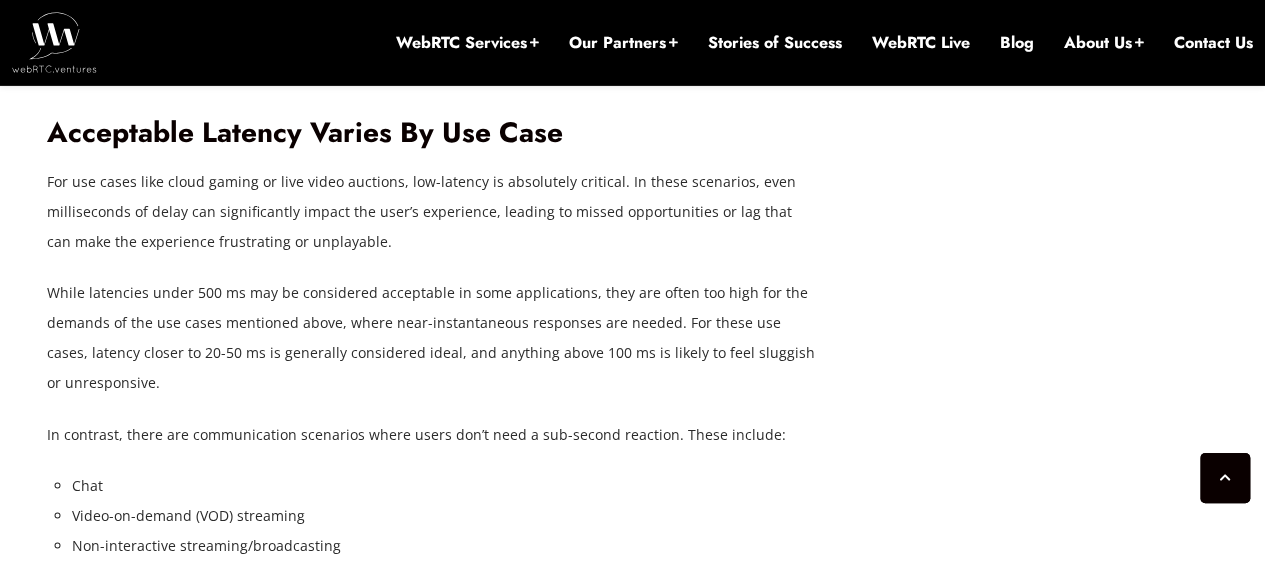 drag, startPoint x: 288, startPoint y: 352, endPoint x: 312, endPoint y: 352, distance: 24 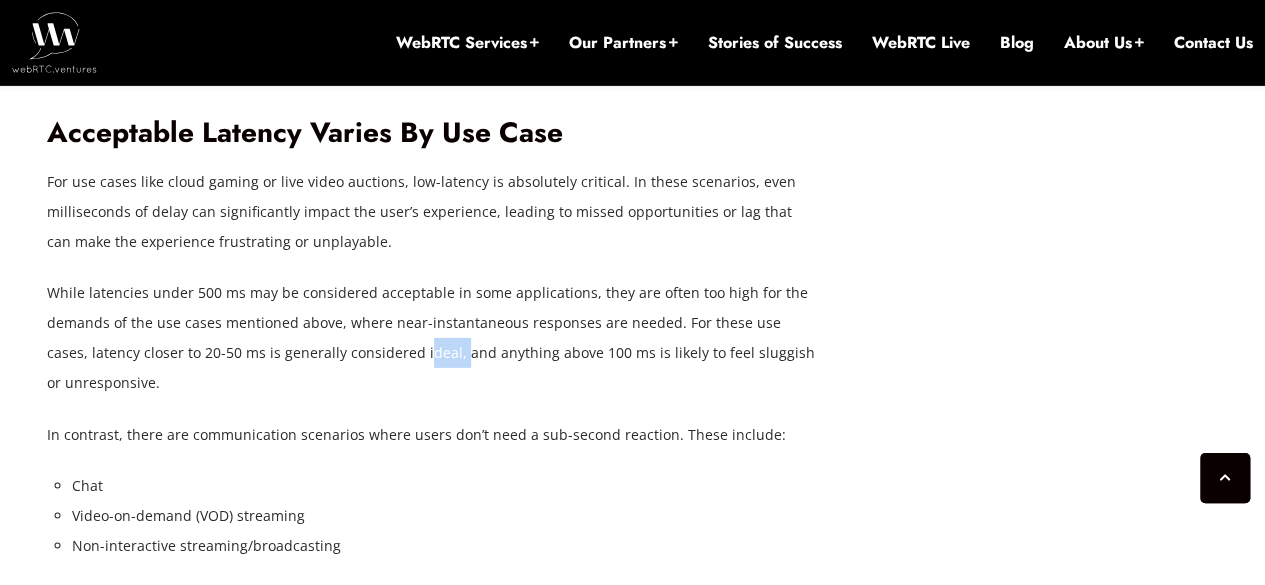 drag, startPoint x: 388, startPoint y: 353, endPoint x: 418, endPoint y: 353, distance: 30 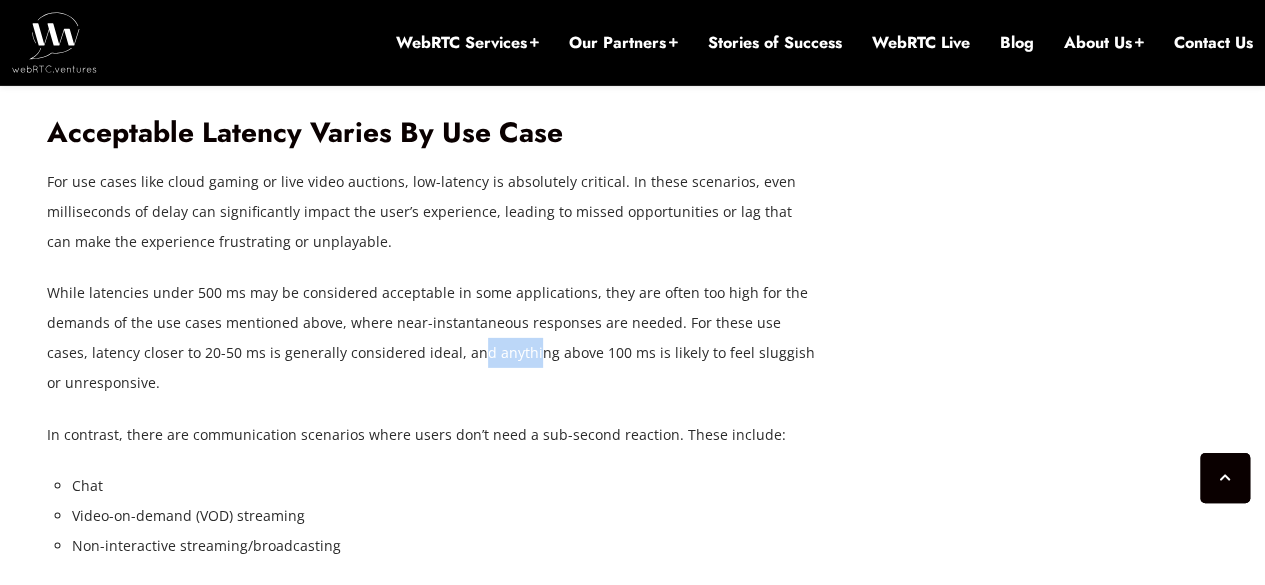 drag, startPoint x: 424, startPoint y: 353, endPoint x: 502, endPoint y: 354, distance: 78.00641 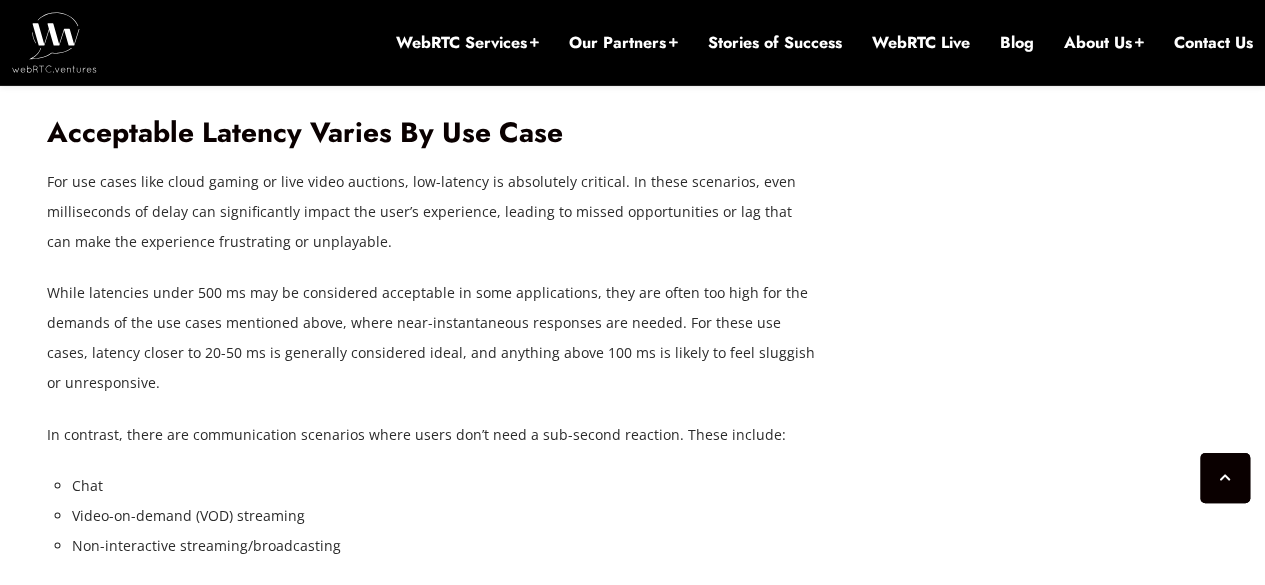 drag, startPoint x: 502, startPoint y: 354, endPoint x: 522, endPoint y: 355, distance: 20.024984 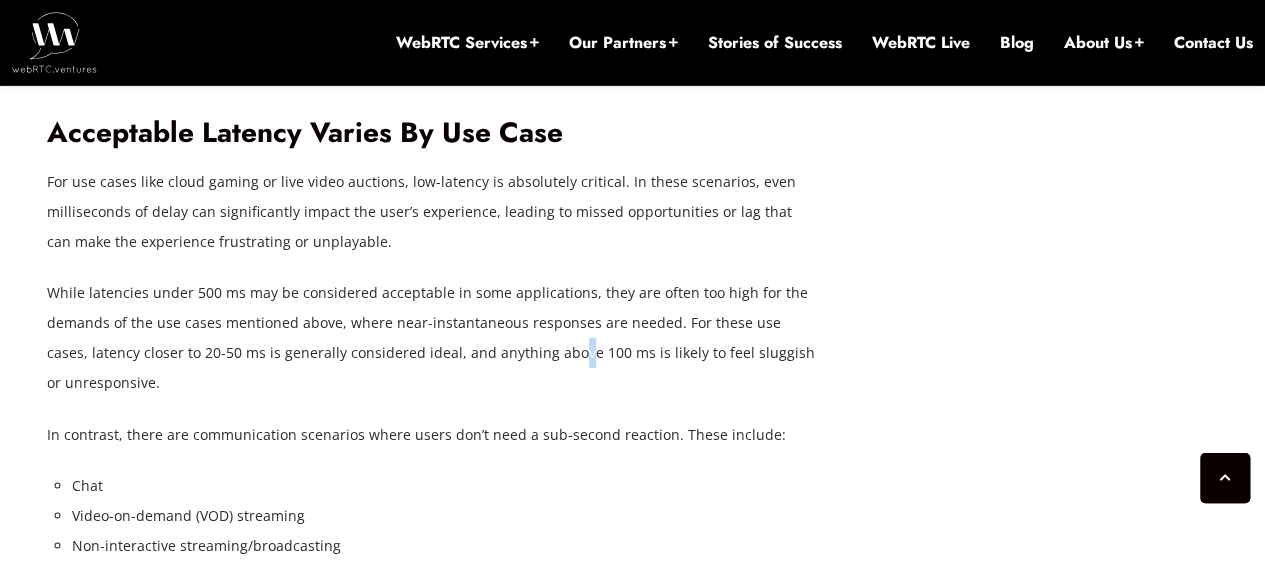 drag, startPoint x: 522, startPoint y: 355, endPoint x: 540, endPoint y: 357, distance: 18.110771 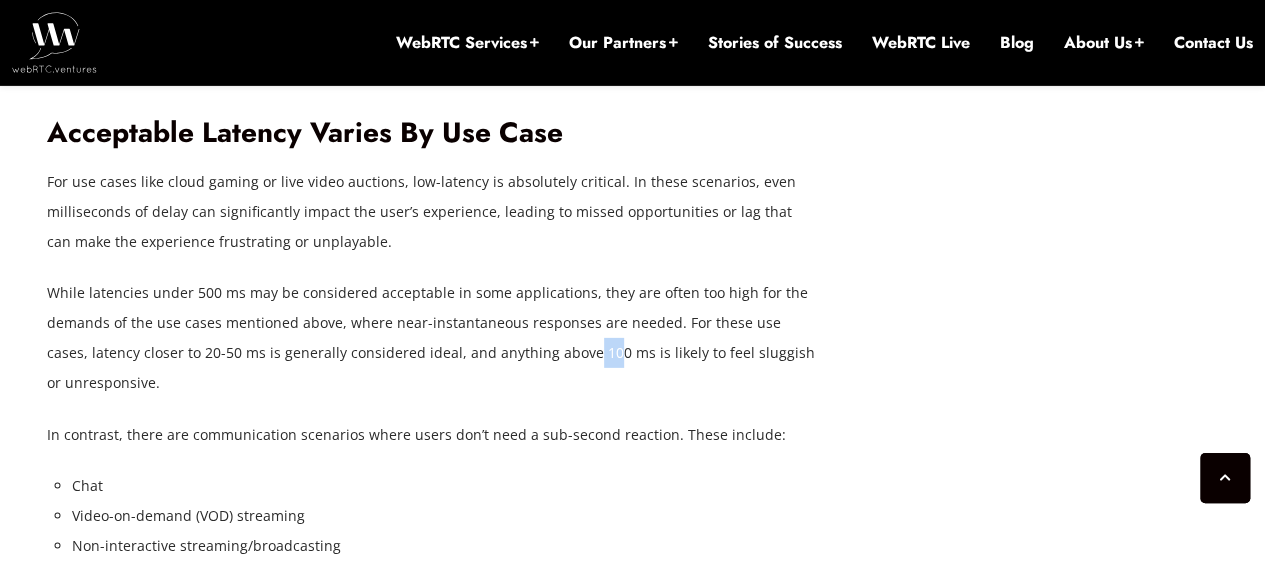 drag, startPoint x: 540, startPoint y: 357, endPoint x: 562, endPoint y: 357, distance: 22 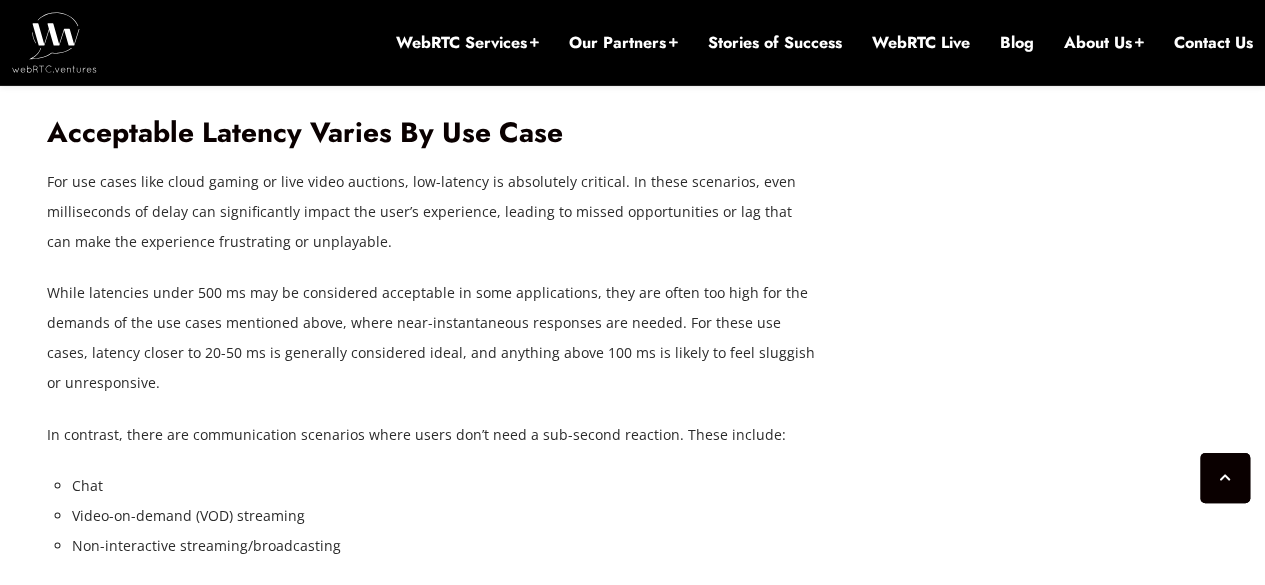 click on "While latencies under 500 ms may be considered acceptable in some applications, they are often too high for the demands of the use cases mentioned above, where near-instantaneous responses are needed. For these use cases, latency closer to 20-50 ms is generally considered ideal, and anything above 100 ms is likely to feel sluggish or unresponsive." at bounding box center [432, 338] 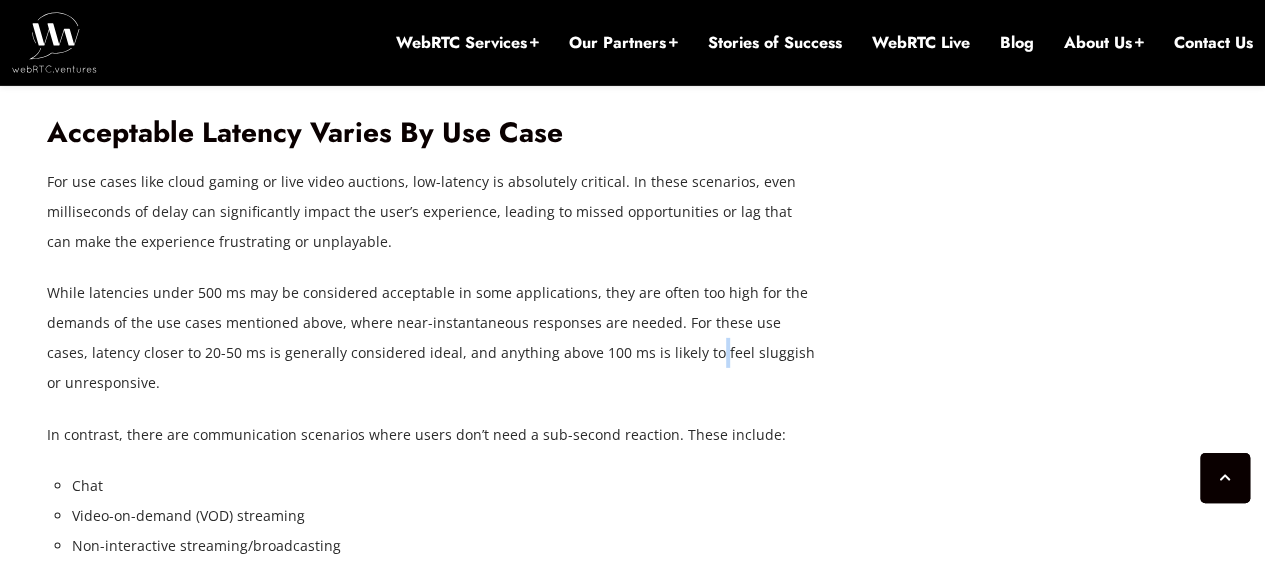 click on "While latencies under 500 ms may be considered acceptable in some applications, they are often too high for the demands of the use cases mentioned above, where near-instantaneous responses are needed. For these use cases, latency closer to 20-50 ms is generally considered ideal, and anything above 100 ms is likely to feel sluggish or unresponsive." at bounding box center (432, 338) 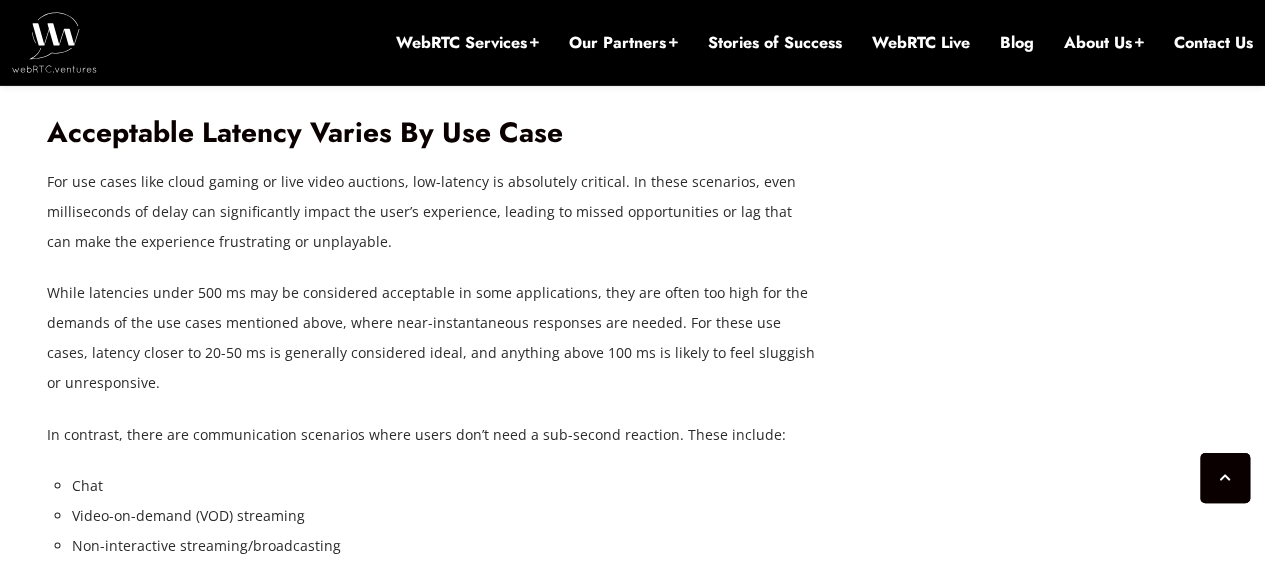 click on "While latencies under 500 ms may be considered acceptable in some applications, they are often too high for the demands of the use cases mentioned above, where near-instantaneous responses are needed. For these use cases, latency closer to 20-50 ms is generally considered ideal, and anything above 100 ms is likely to feel sluggish or unresponsive." at bounding box center [432, 338] 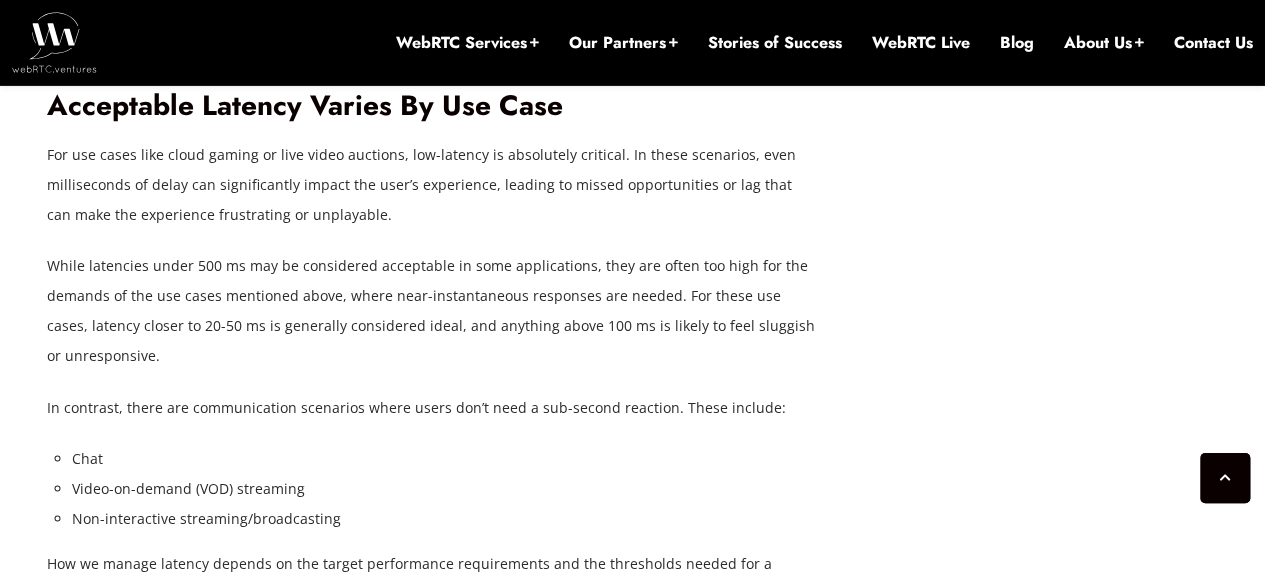 scroll, scrollTop: 2945, scrollLeft: 0, axis: vertical 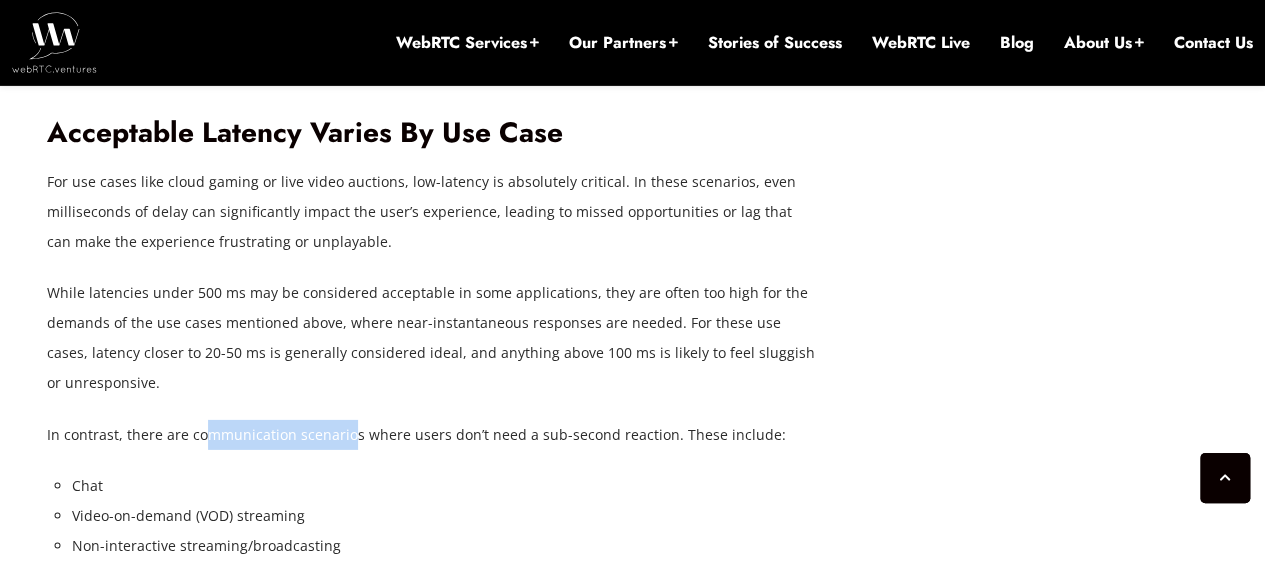 drag, startPoint x: 204, startPoint y: 439, endPoint x: 360, endPoint y: 433, distance: 156.11534 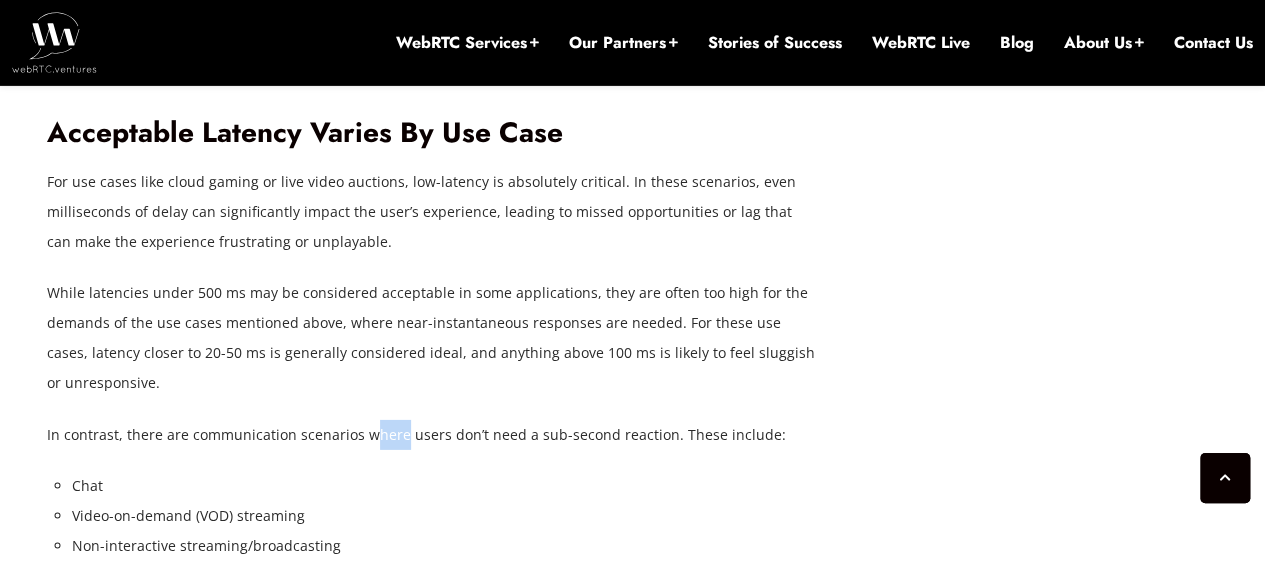 drag, startPoint x: 370, startPoint y: 433, endPoint x: 408, endPoint y: 433, distance: 38 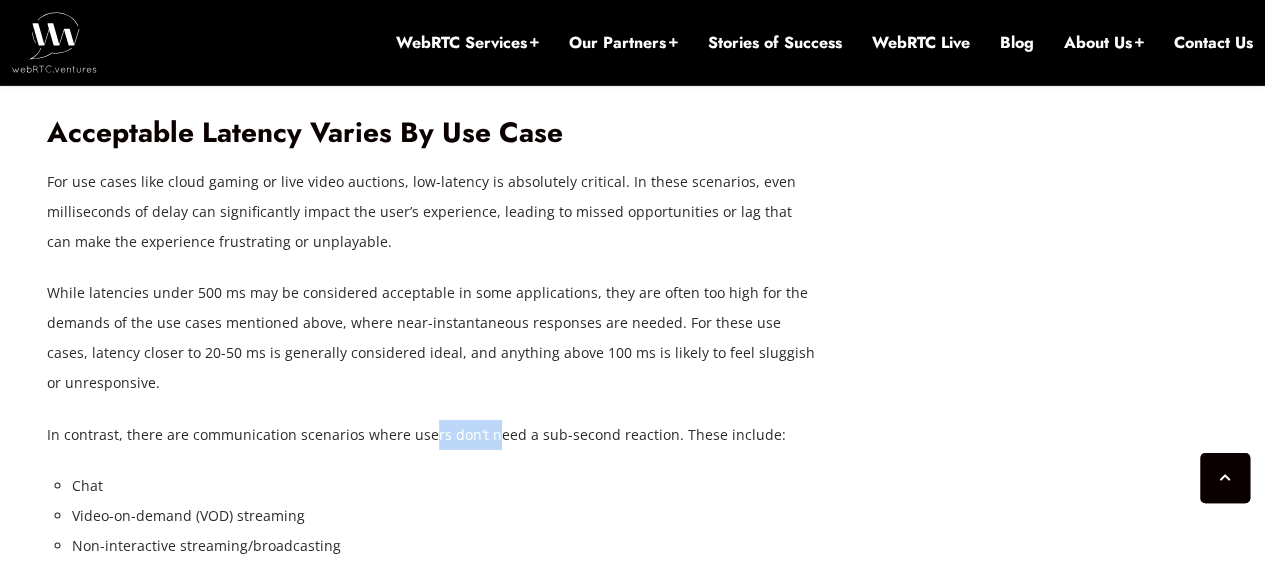 drag, startPoint x: 450, startPoint y: 433, endPoint x: 500, endPoint y: 437, distance: 50.159744 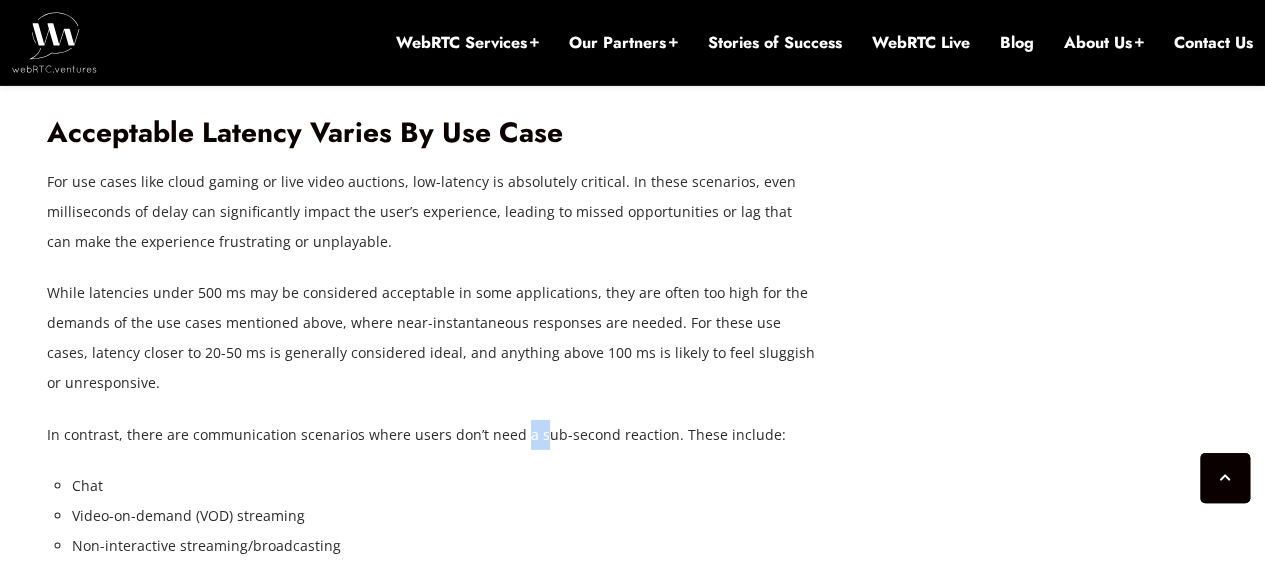 drag, startPoint x: 520, startPoint y: 437, endPoint x: 548, endPoint y: 439, distance: 28.071337 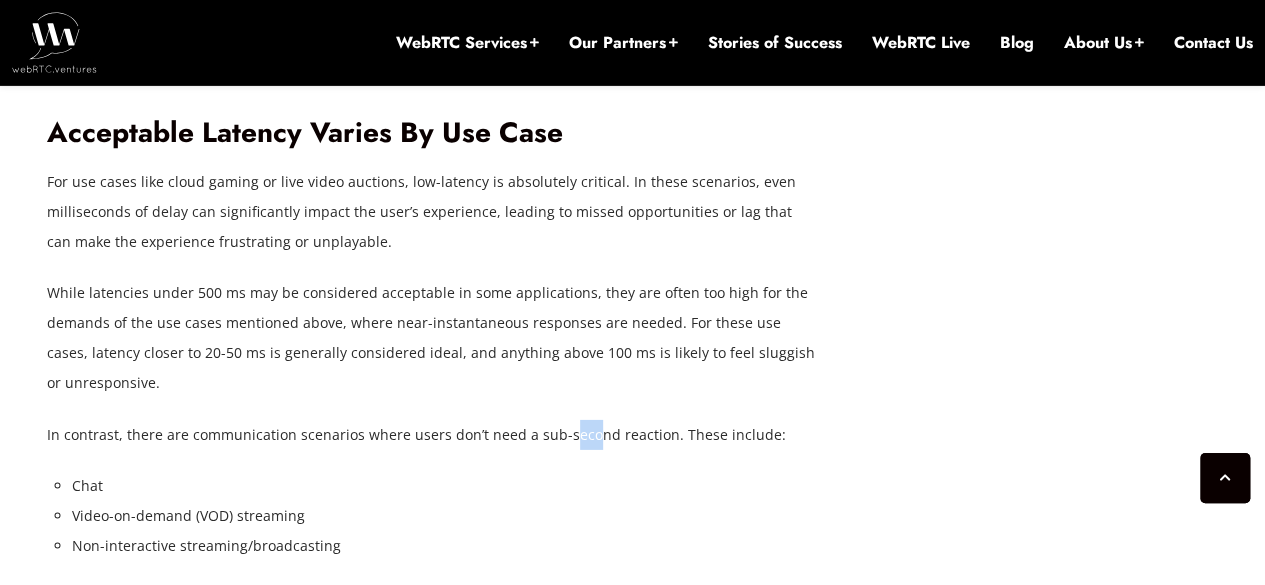 drag, startPoint x: 586, startPoint y: 443, endPoint x: 610, endPoint y: 443, distance: 24 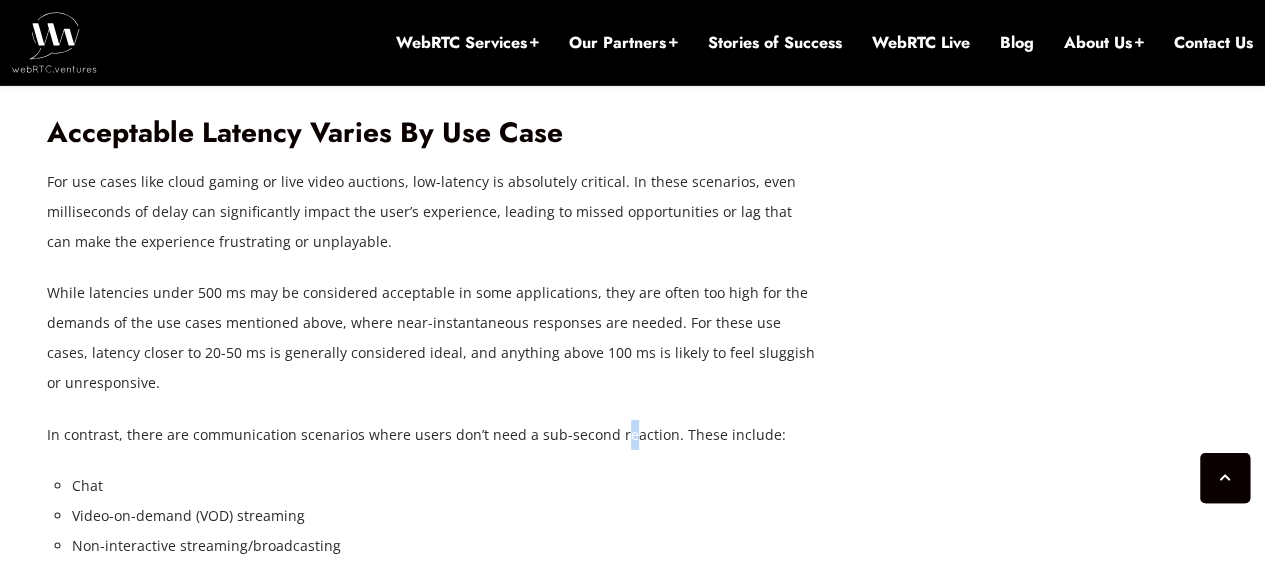 drag, startPoint x: 610, startPoint y: 443, endPoint x: 624, endPoint y: 443, distance: 14 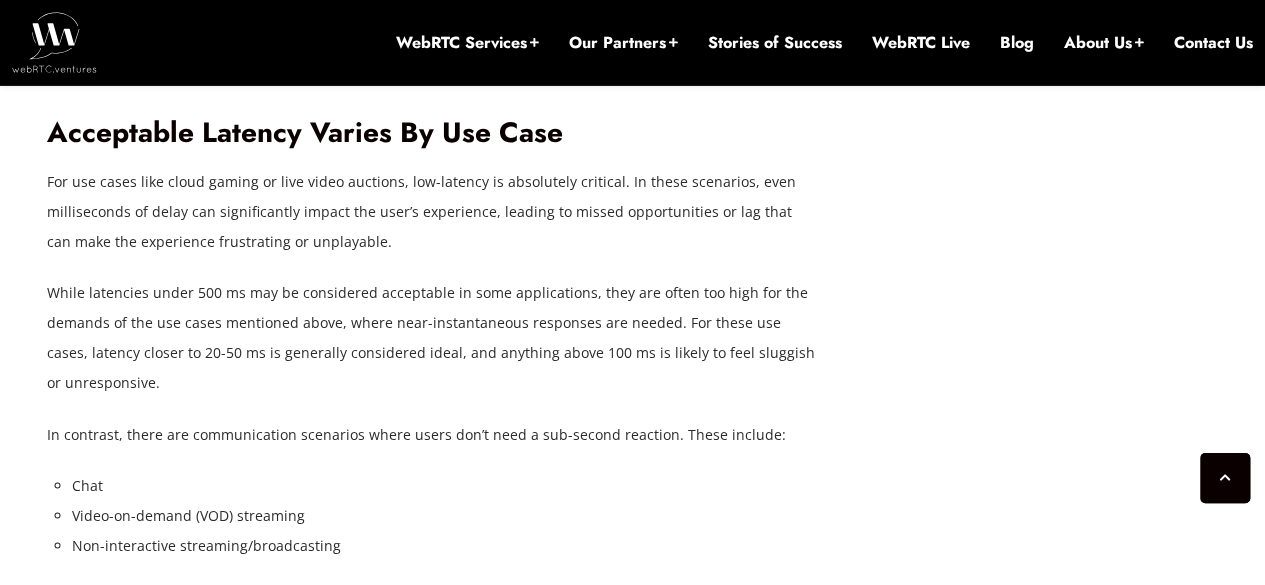drag, startPoint x: 626, startPoint y: 443, endPoint x: 642, endPoint y: 443, distance: 16 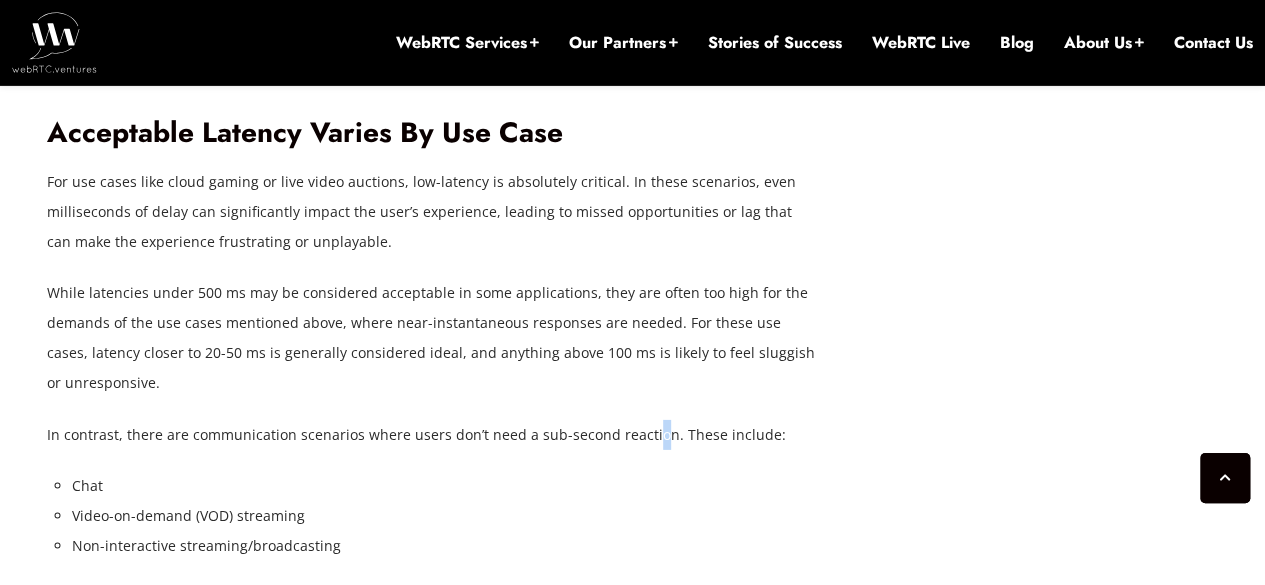 drag, startPoint x: 642, startPoint y: 443, endPoint x: 662, endPoint y: 443, distance: 20 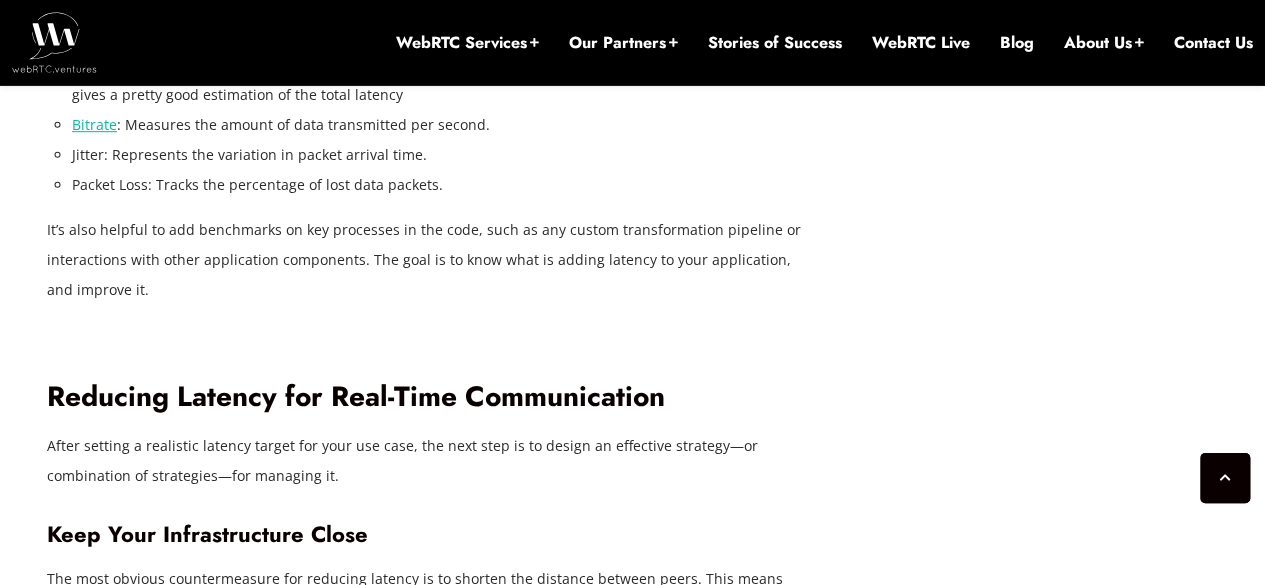 scroll, scrollTop: 4012, scrollLeft: 0, axis: vertical 